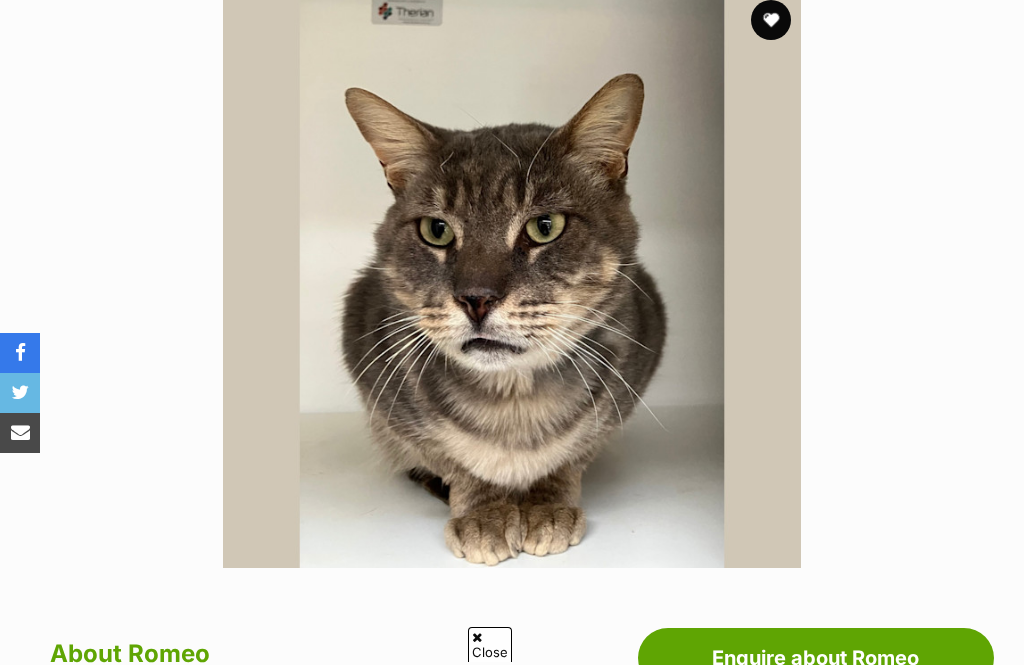 scroll, scrollTop: 490, scrollLeft: 0, axis: vertical 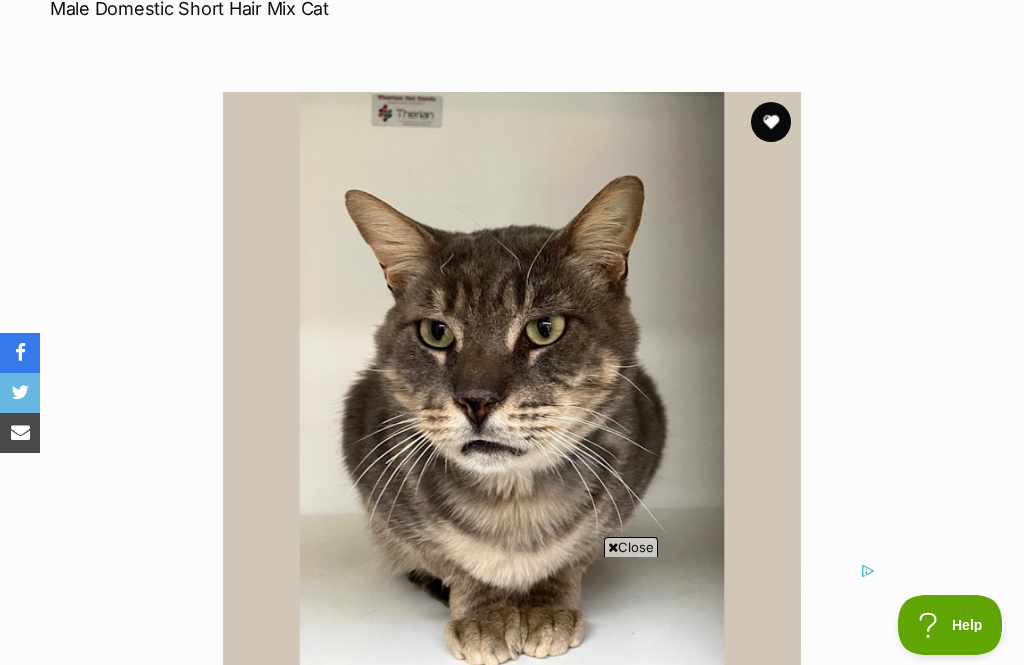 click at bounding box center [771, 122] 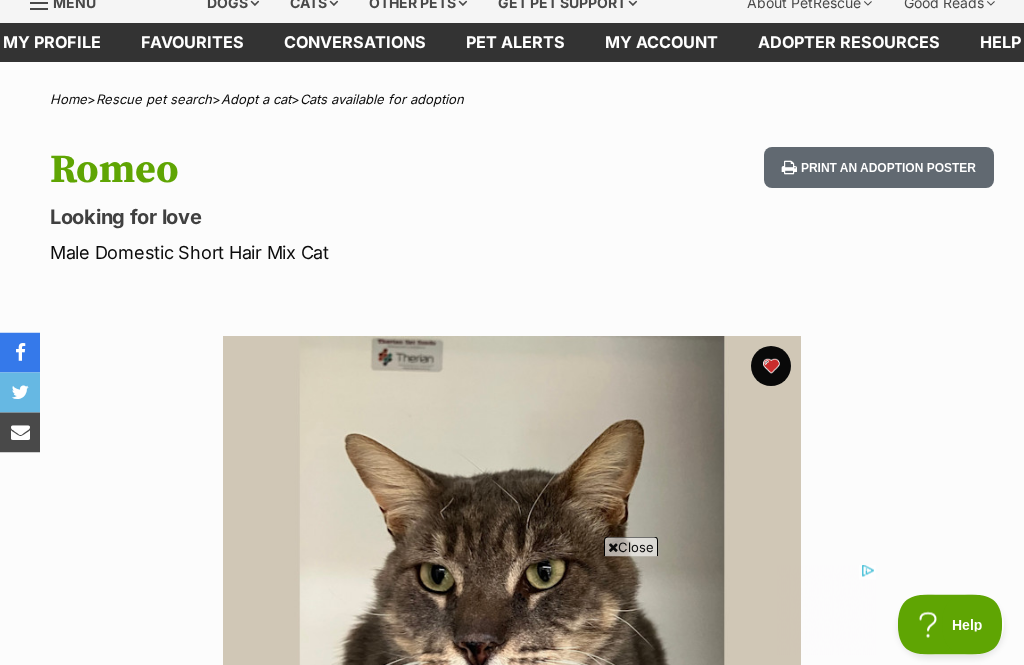 scroll, scrollTop: 0, scrollLeft: 0, axis: both 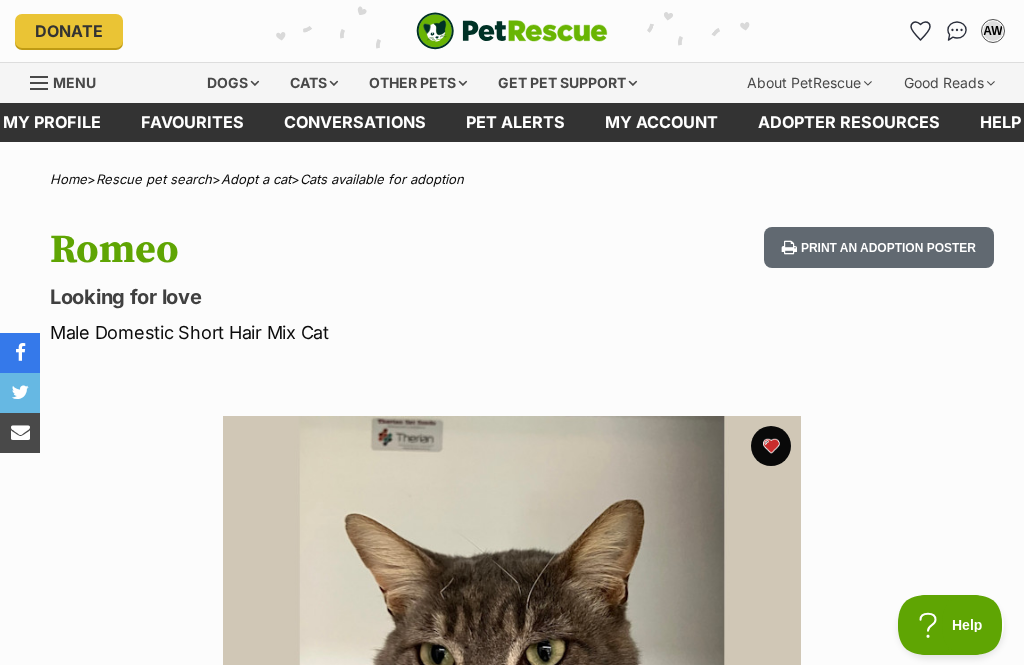 click on "Favourites" at bounding box center (192, 122) 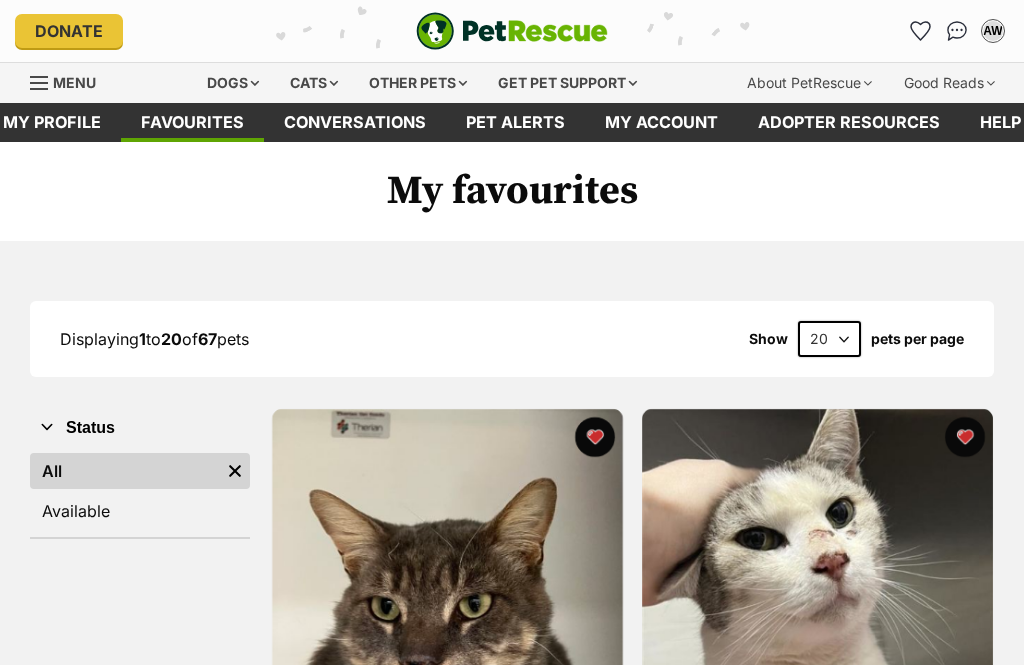 scroll, scrollTop: 0, scrollLeft: 0, axis: both 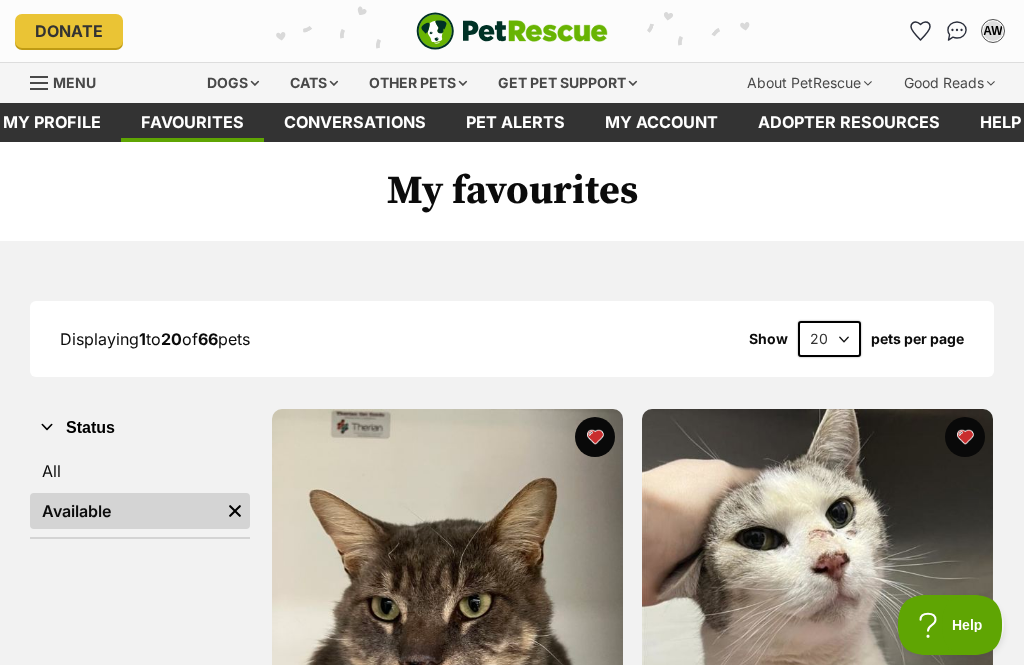 click on "All" at bounding box center (140, 471) 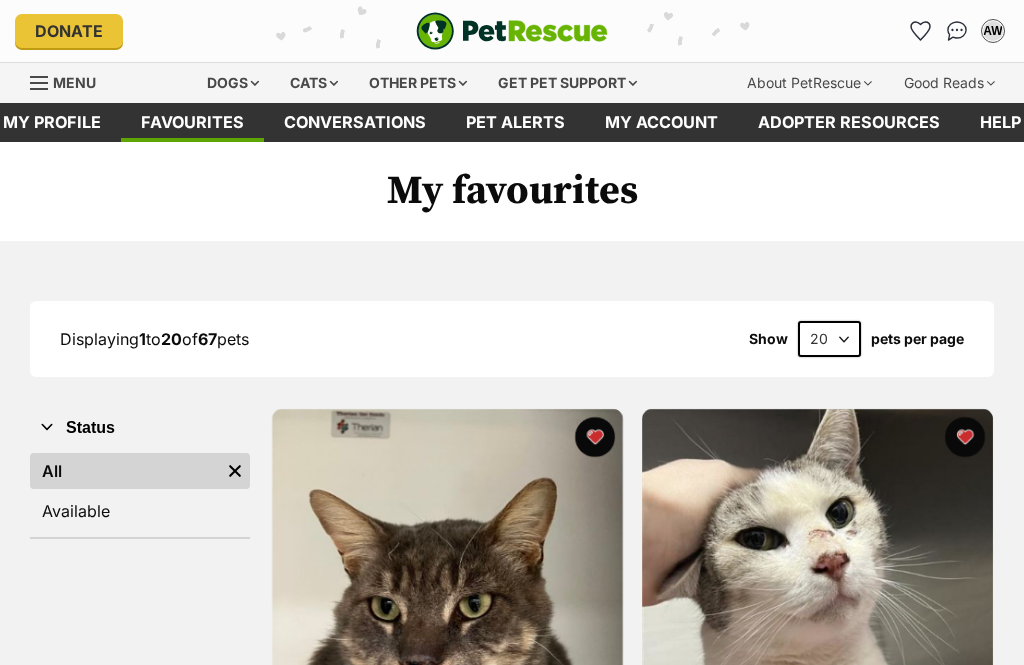 scroll, scrollTop: 0, scrollLeft: 0, axis: both 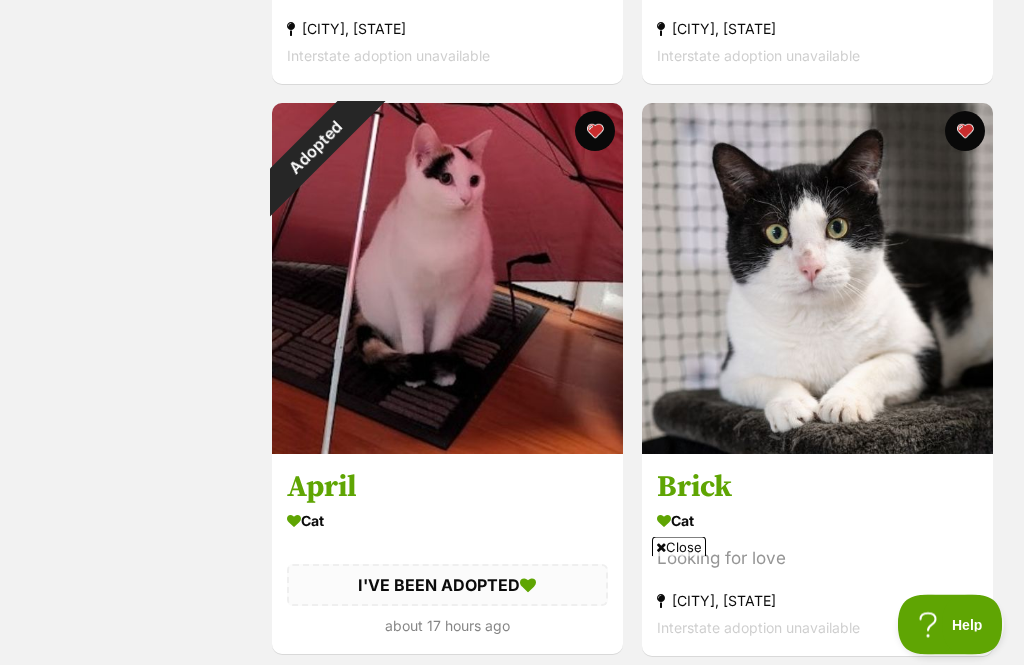 click on "Adopted" at bounding box center [316, 148] 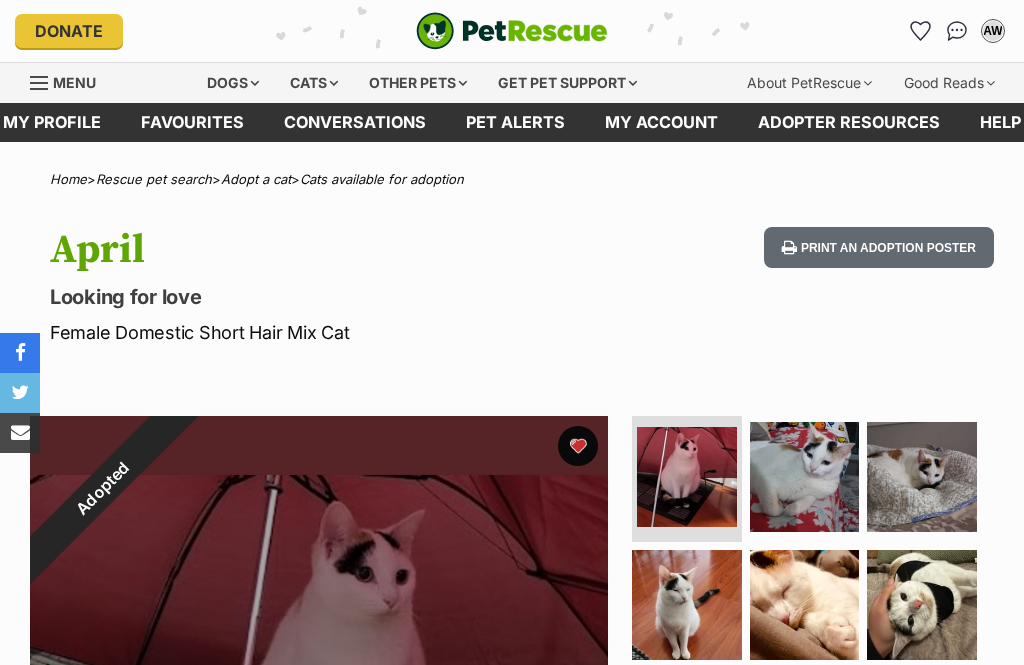 click at bounding box center (578, 446) 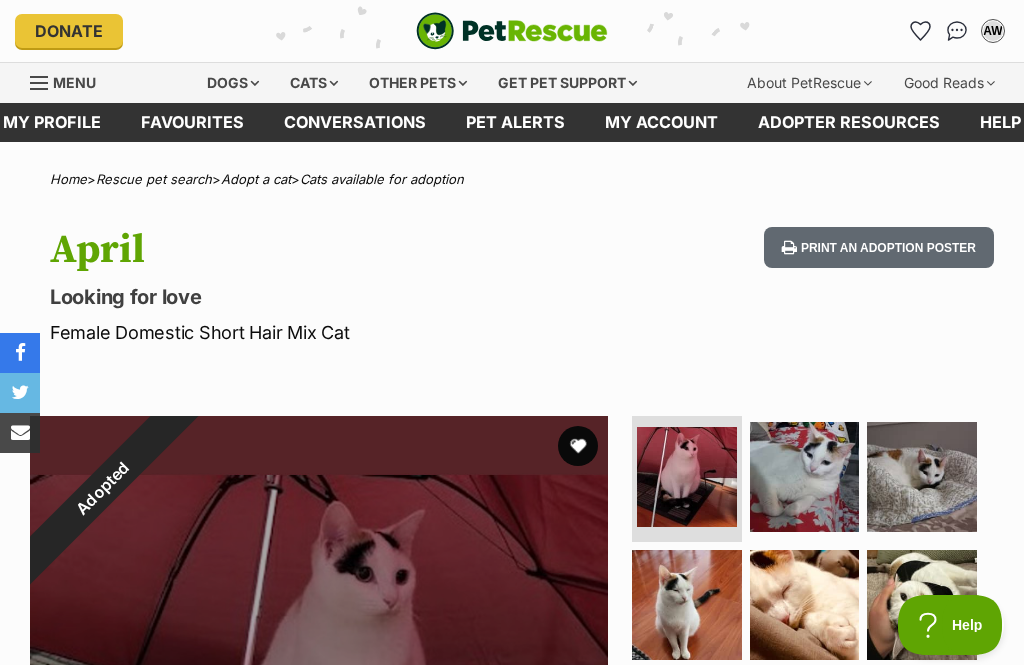 scroll, scrollTop: 0, scrollLeft: 0, axis: both 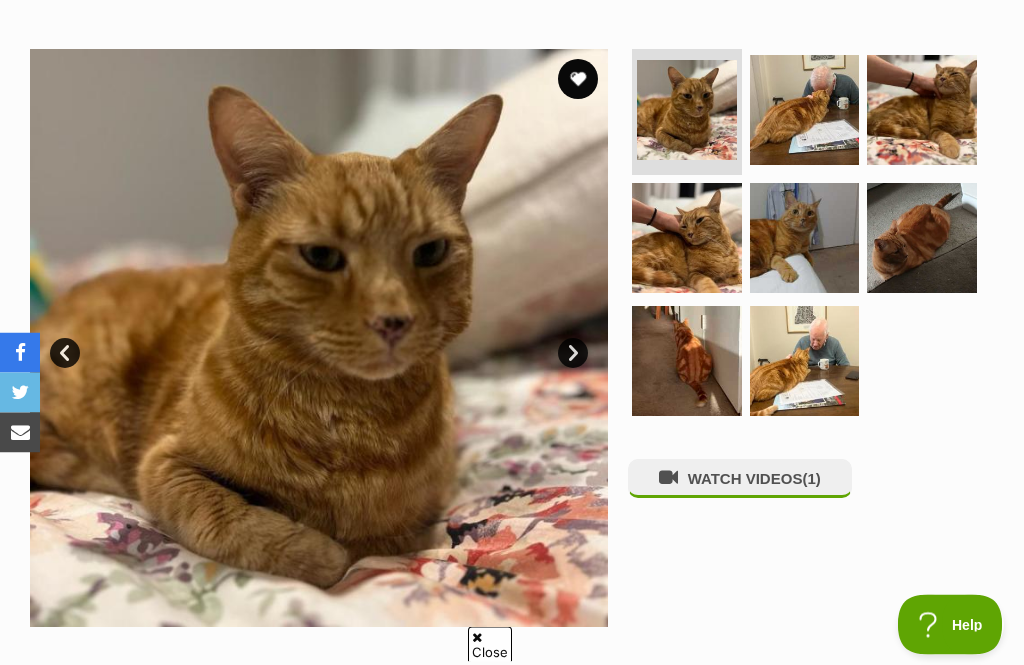 click at bounding box center (578, 80) 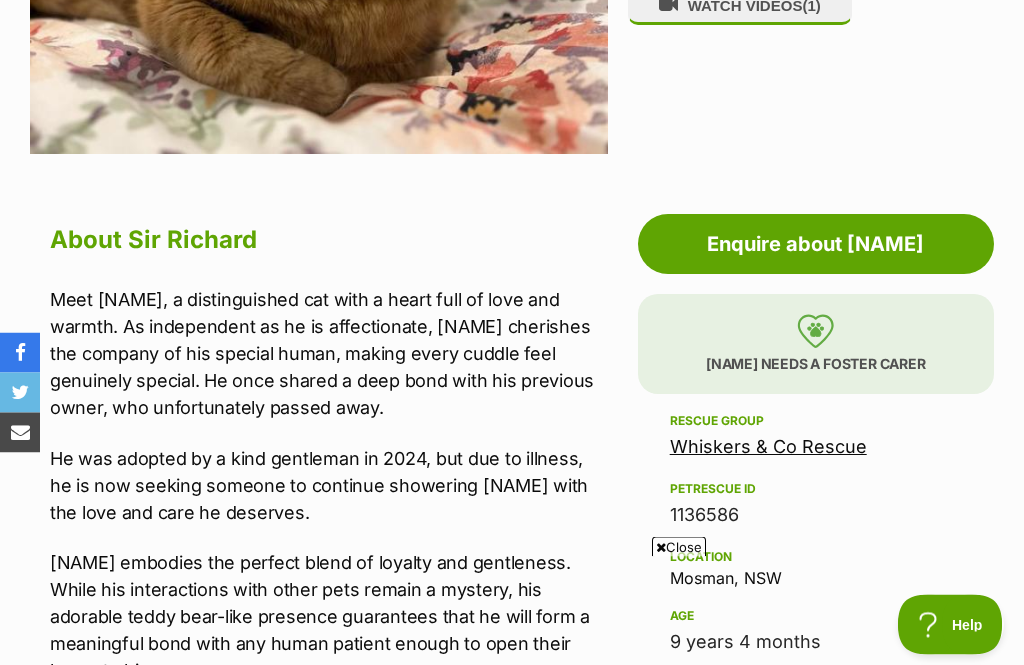 scroll, scrollTop: 840, scrollLeft: 0, axis: vertical 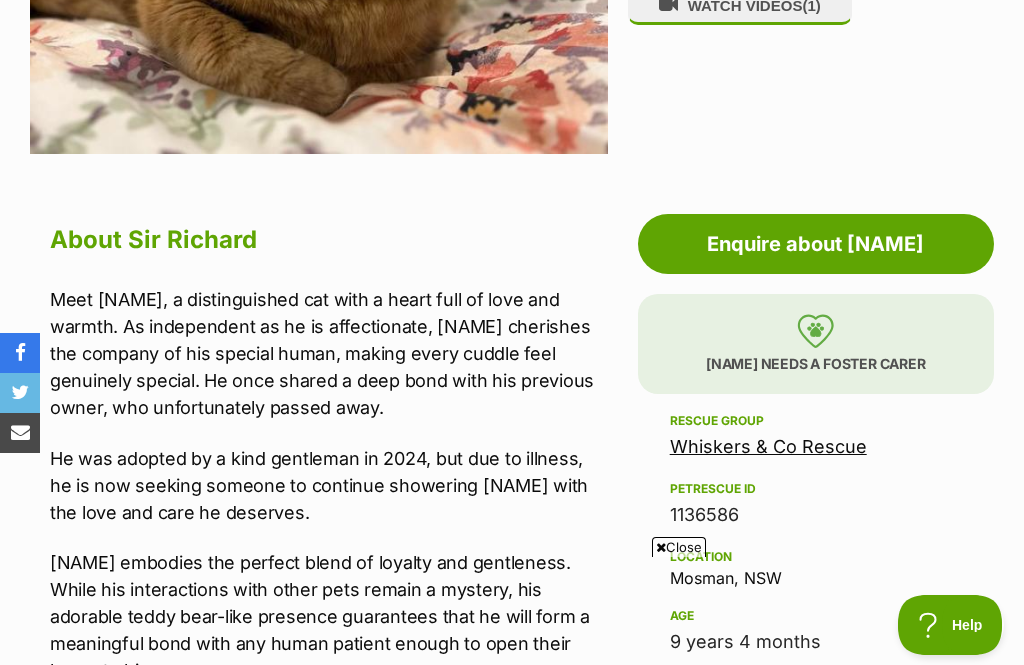click on "Whiskers & Co Rescue" at bounding box center (768, 446) 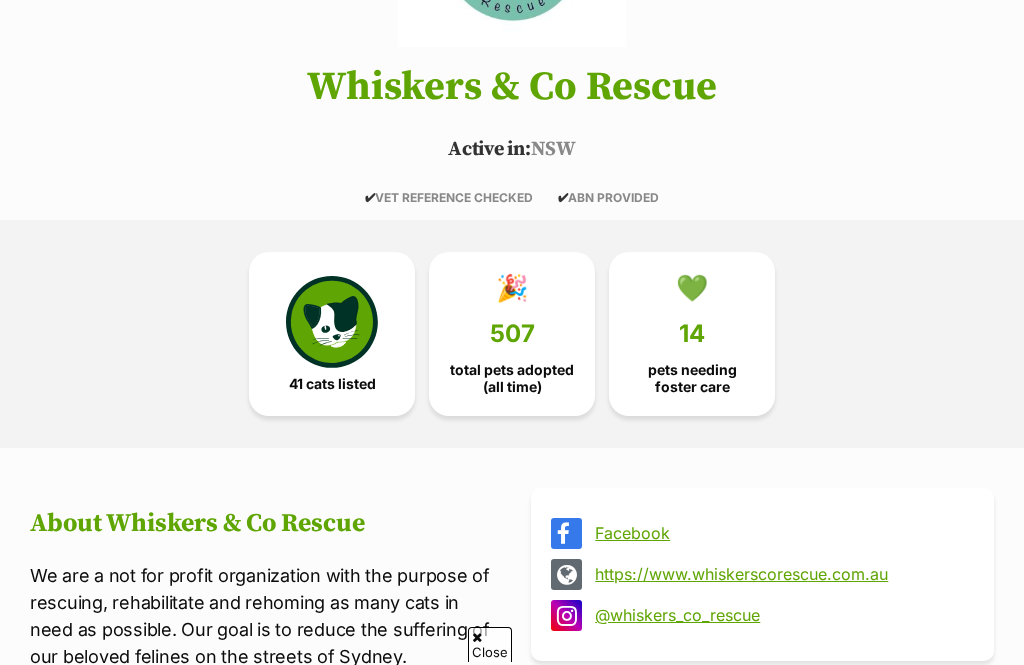 scroll, scrollTop: 305, scrollLeft: 0, axis: vertical 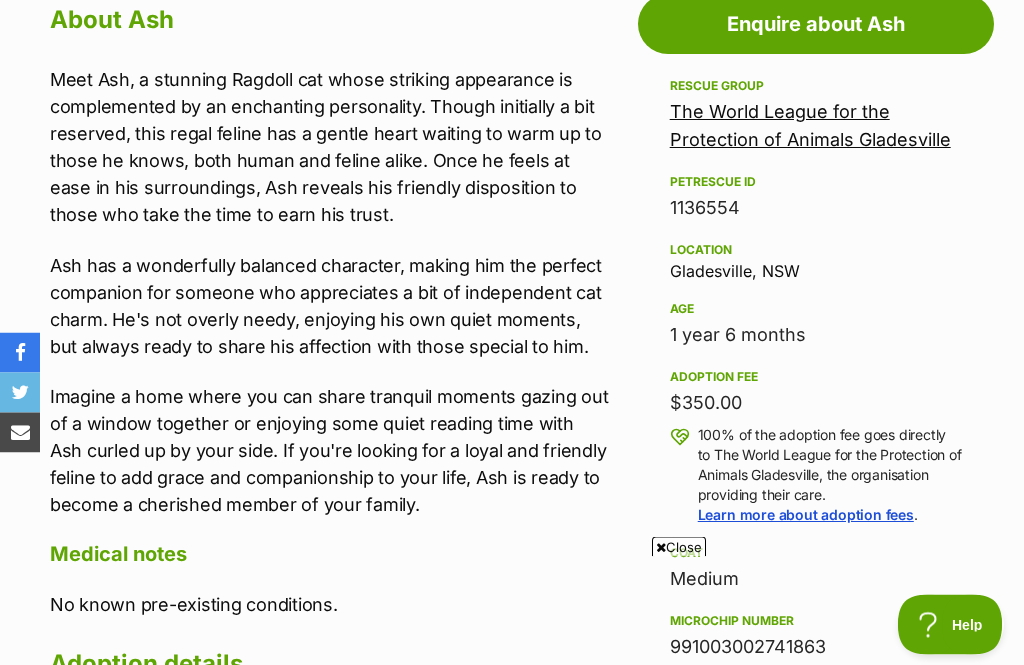 click on "The World League for the Protection of Animals Gladesville" at bounding box center [810, 126] 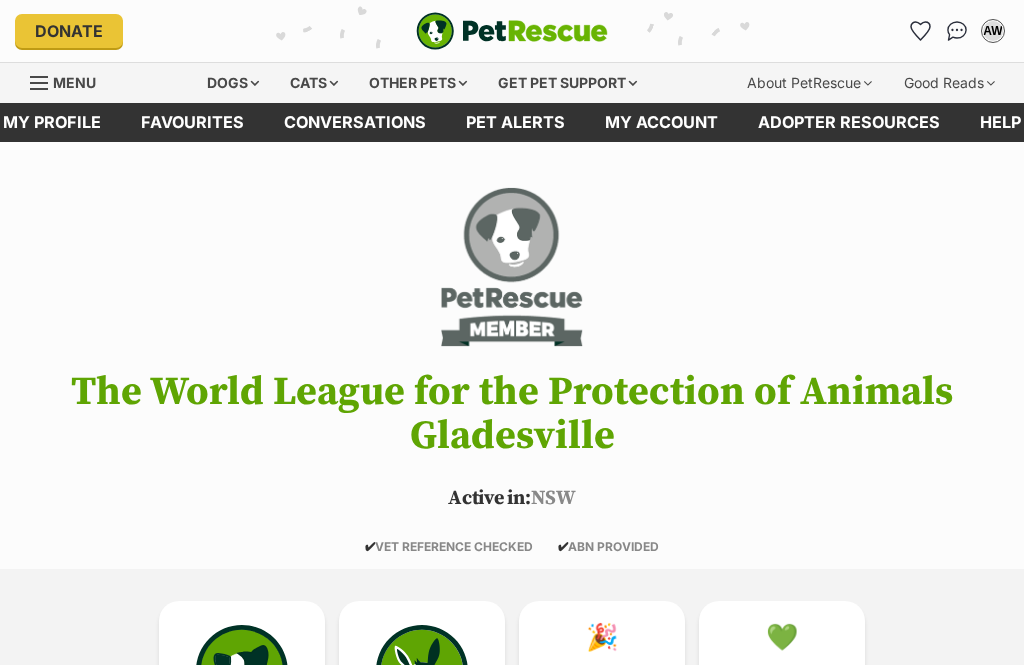 scroll, scrollTop: 0, scrollLeft: 0, axis: both 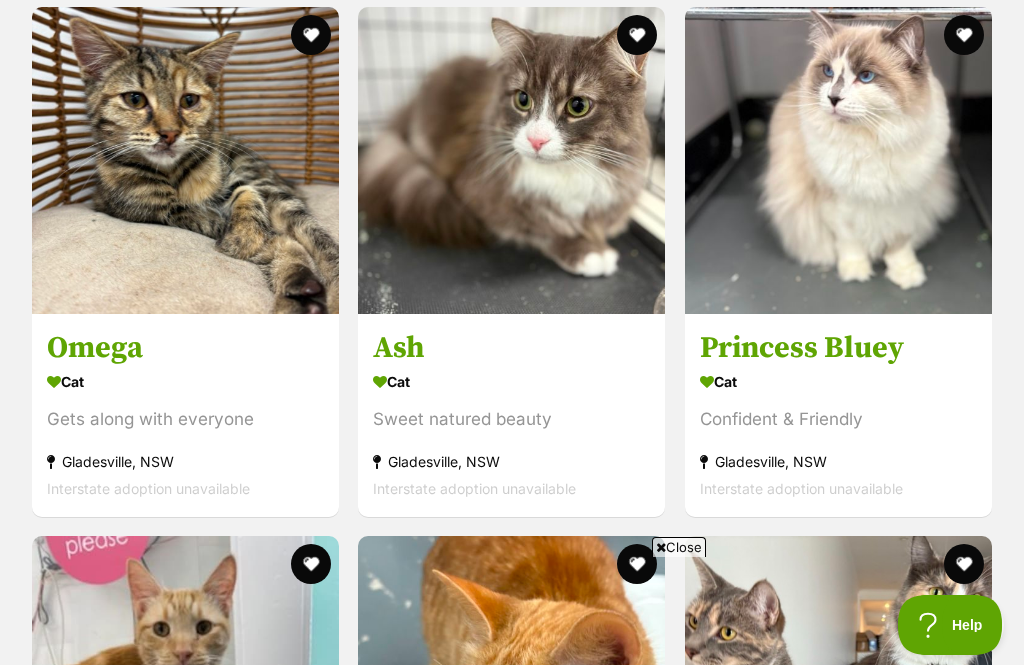 click on "Princess Bluey" at bounding box center (838, 348) 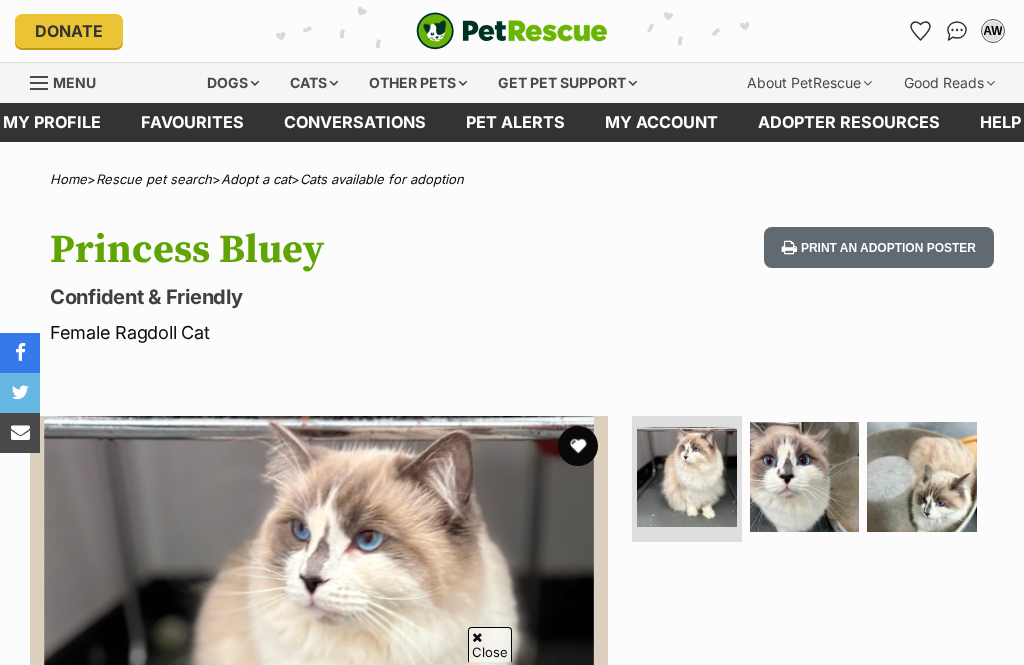 scroll, scrollTop: 212, scrollLeft: 0, axis: vertical 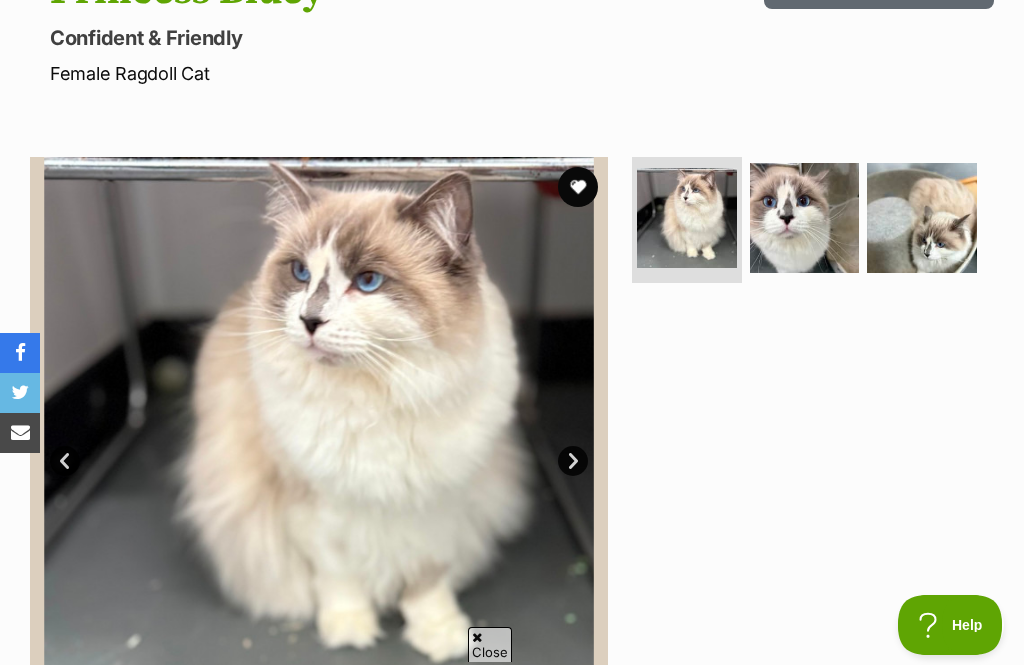 click on "Next" at bounding box center (573, 461) 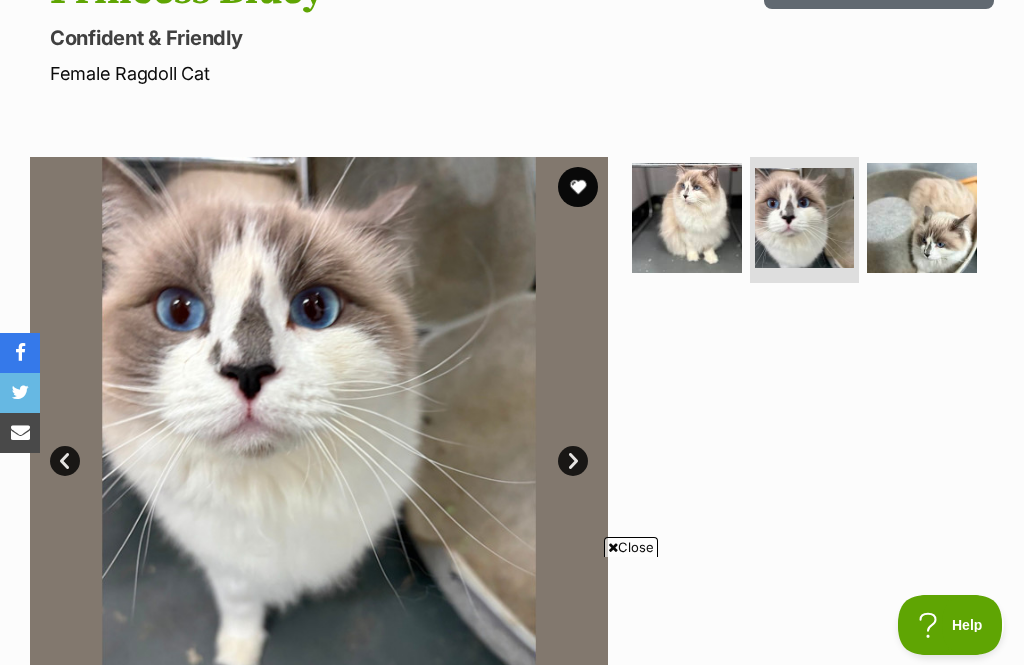 click on "Next" at bounding box center (573, 461) 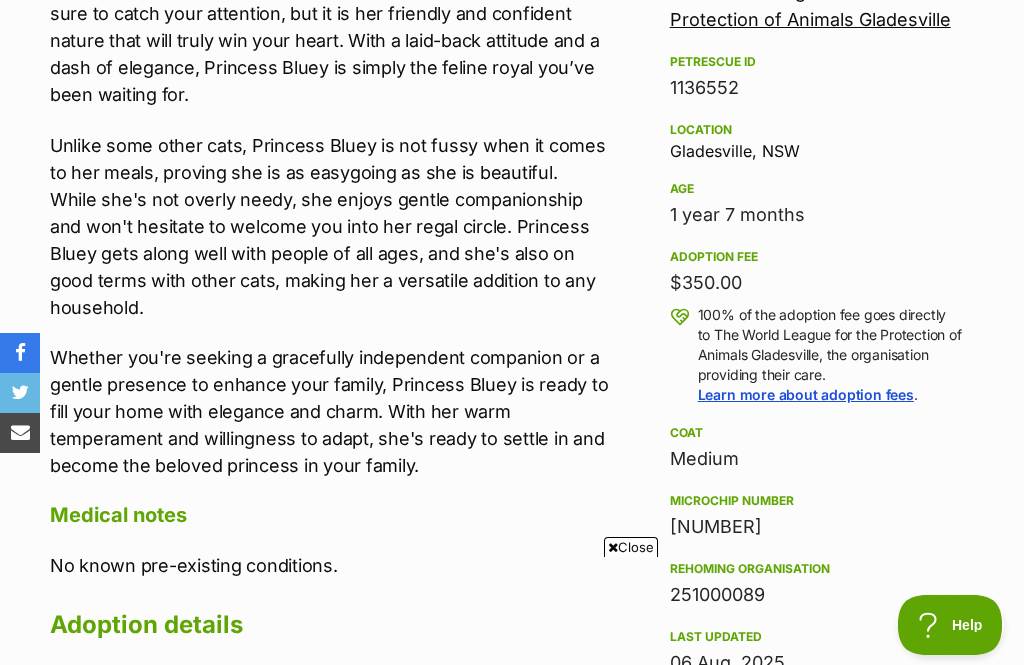 scroll, scrollTop: 1181, scrollLeft: 0, axis: vertical 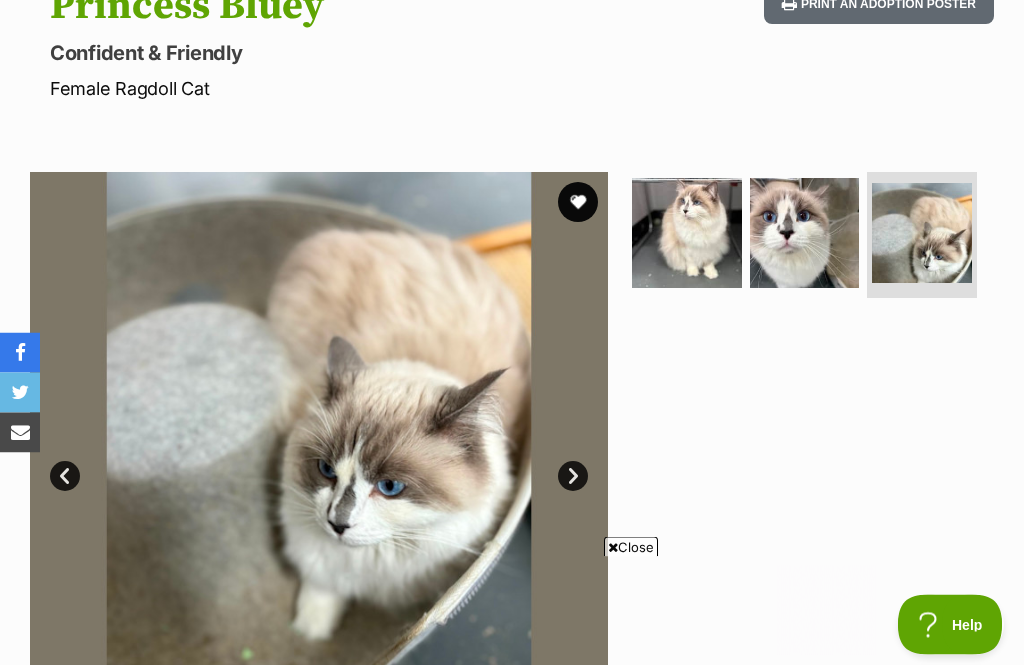 click at bounding box center [578, 203] 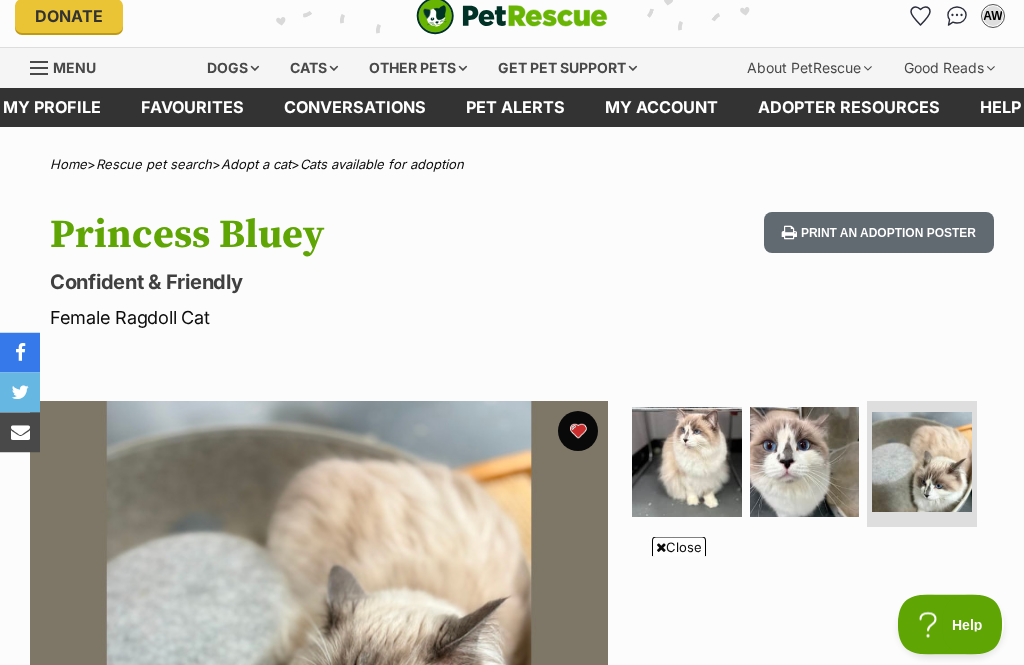 scroll, scrollTop: 0, scrollLeft: 0, axis: both 